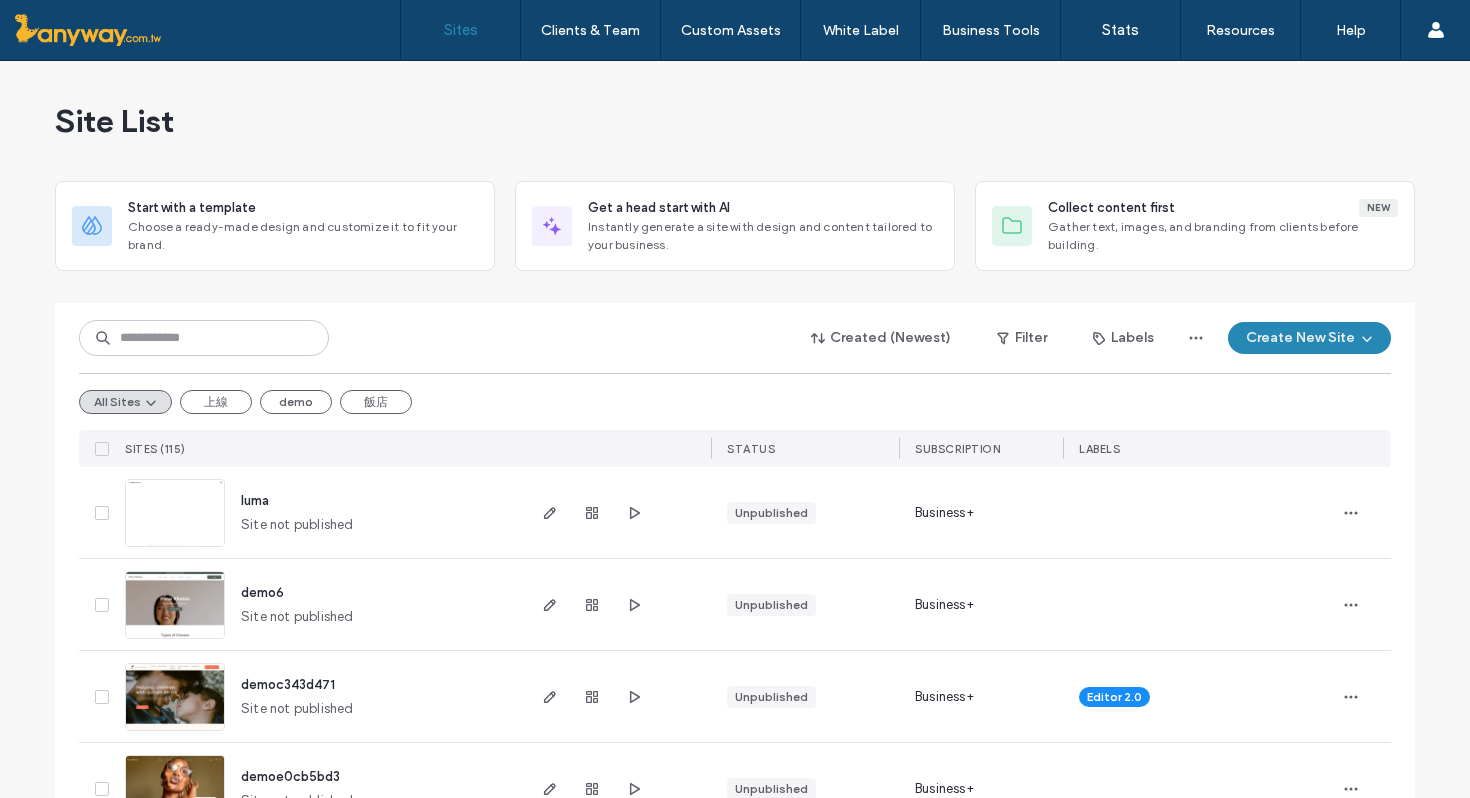 scroll, scrollTop: 0, scrollLeft: 0, axis: both 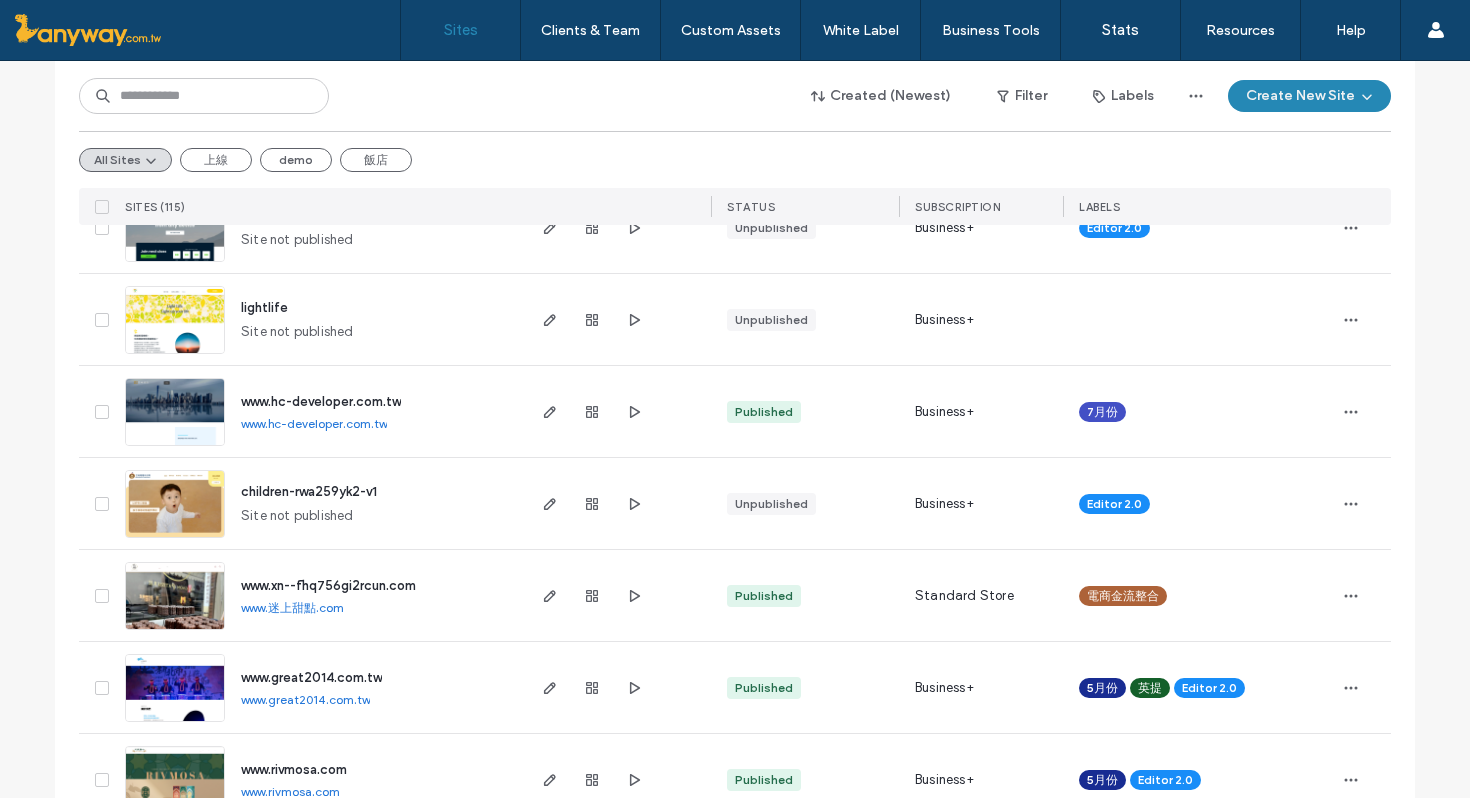 click at bounding box center [175, 631] 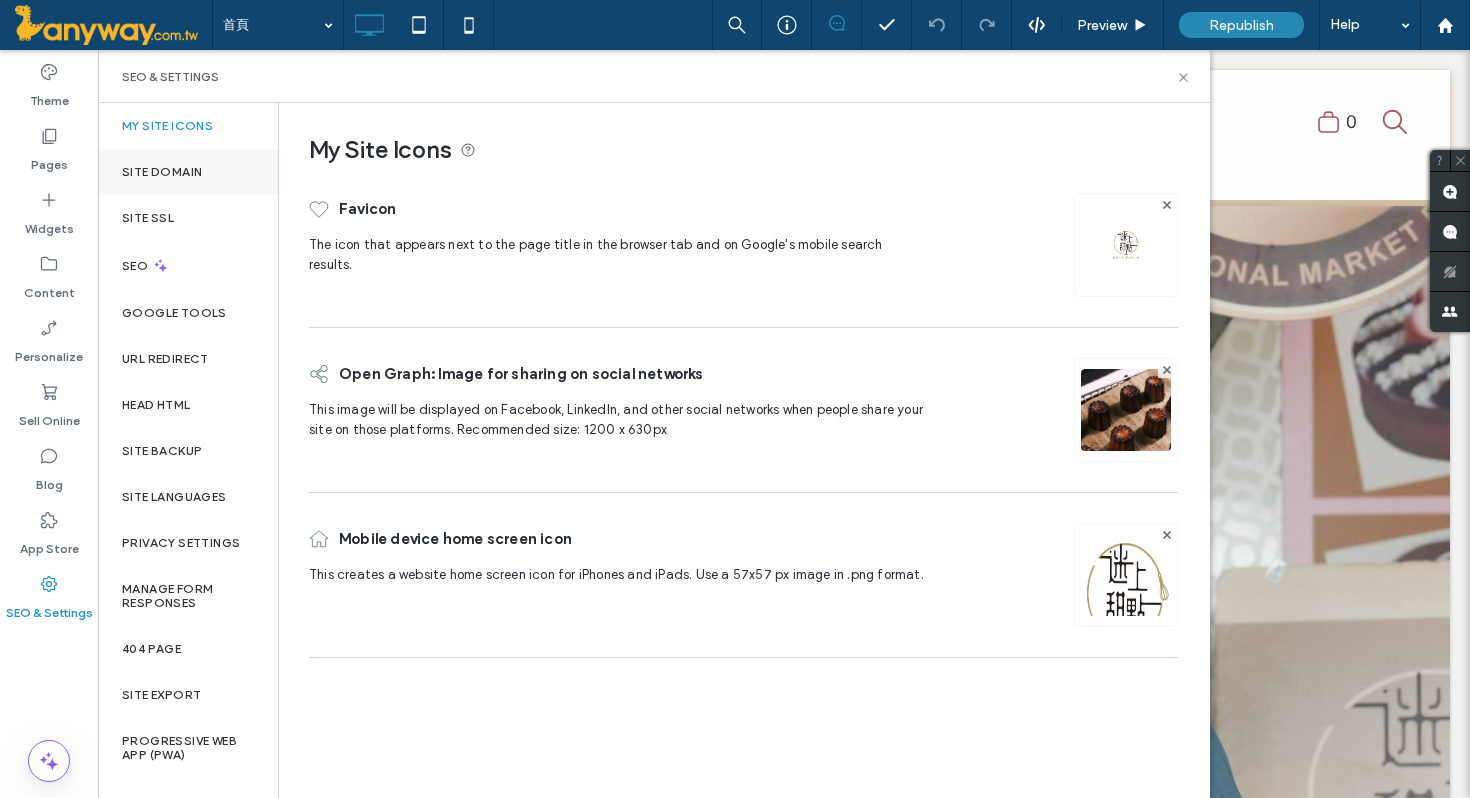 scroll, scrollTop: 0, scrollLeft: 0, axis: both 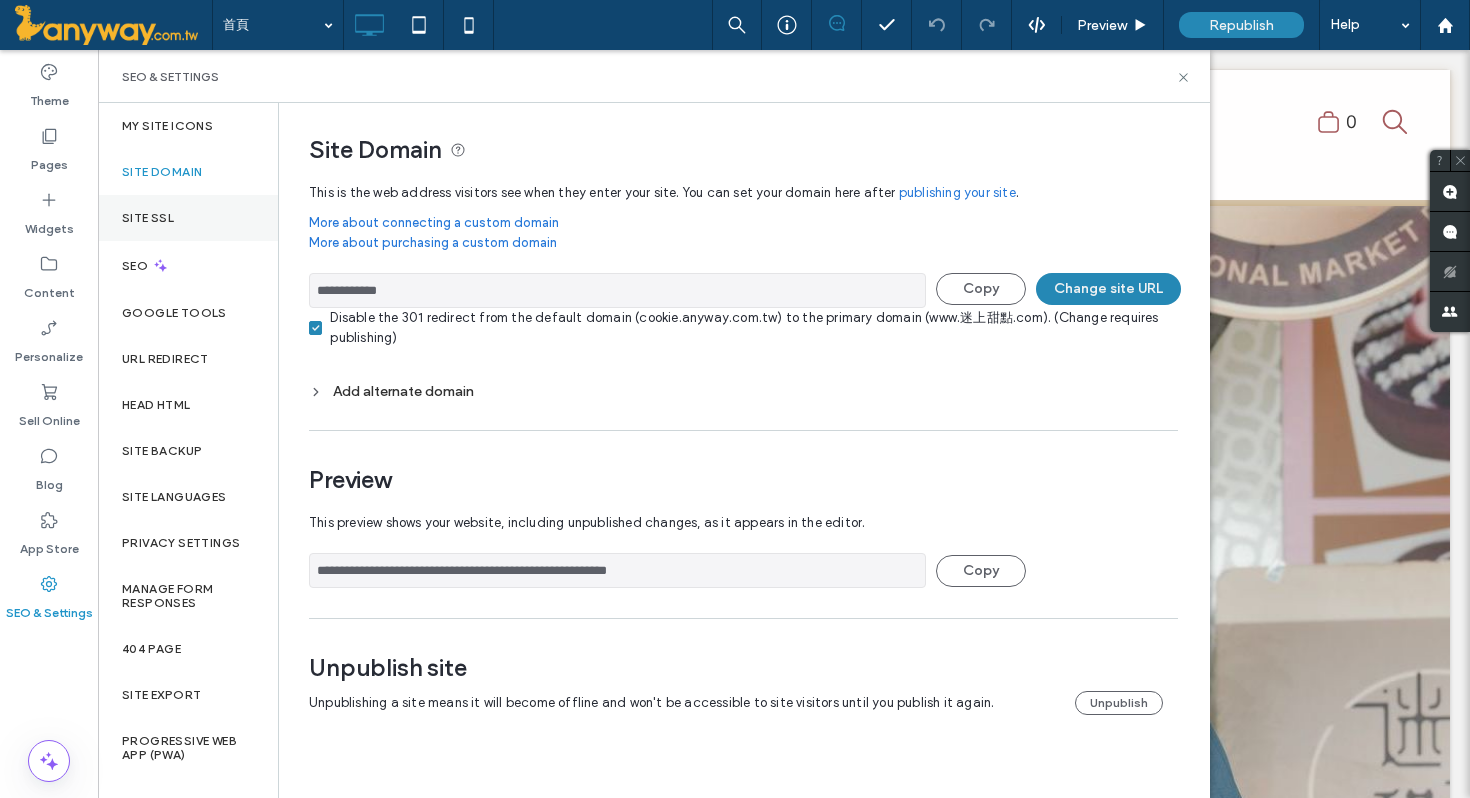 click on "Site SSL" at bounding box center [188, 218] 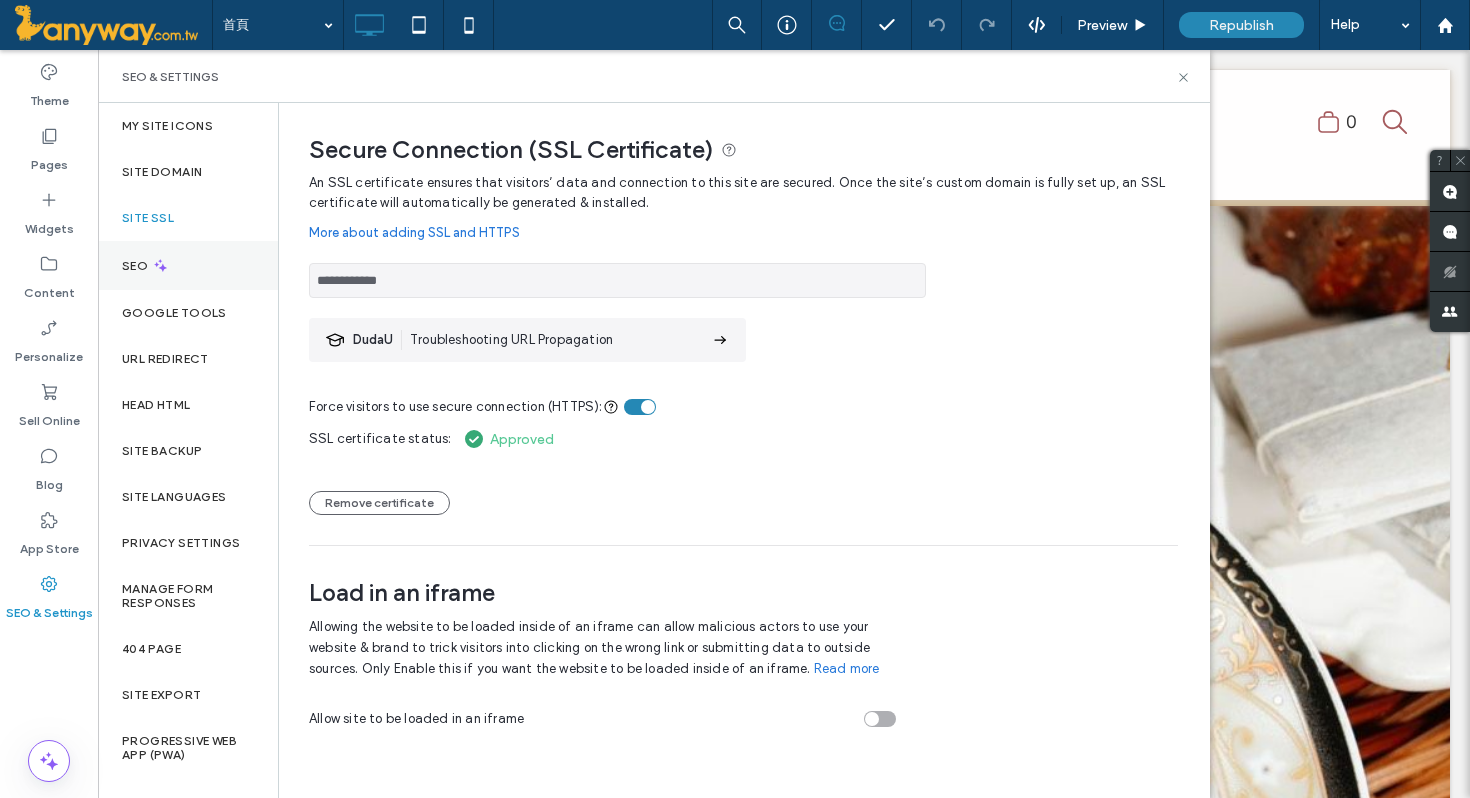 click on "SEO" at bounding box center [188, 265] 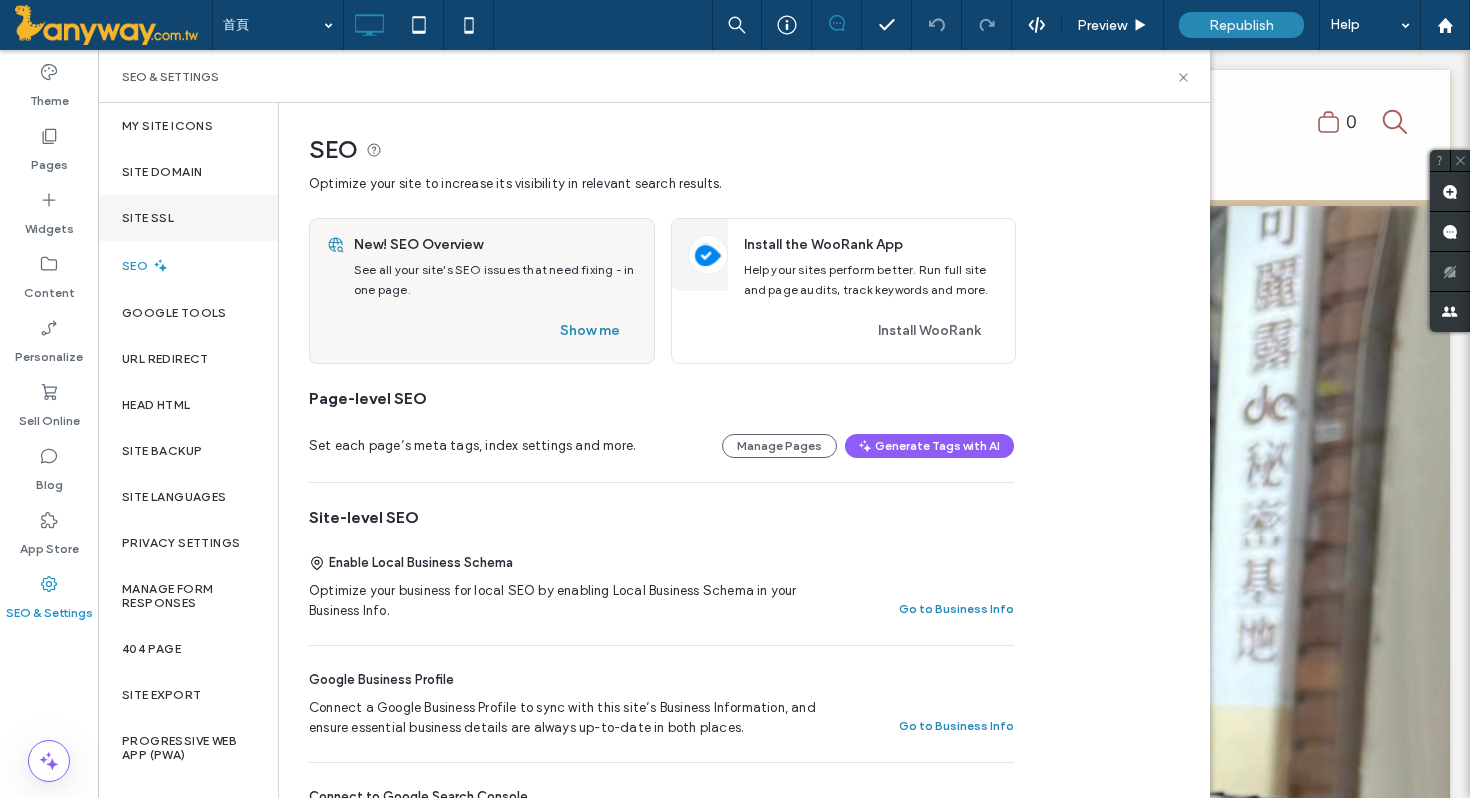 click on "Site SSL" at bounding box center [188, 218] 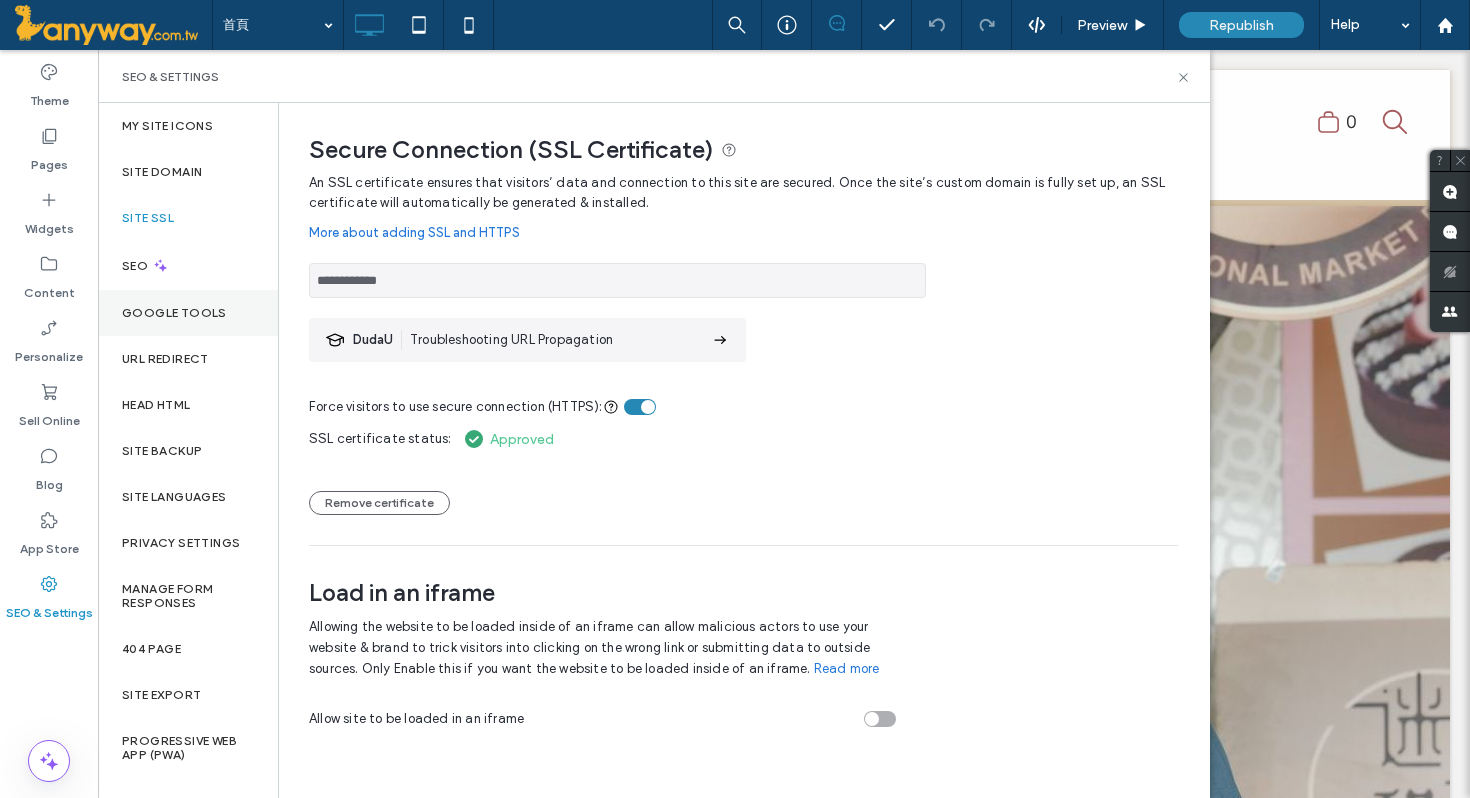 click on "Google Tools" at bounding box center (174, 313) 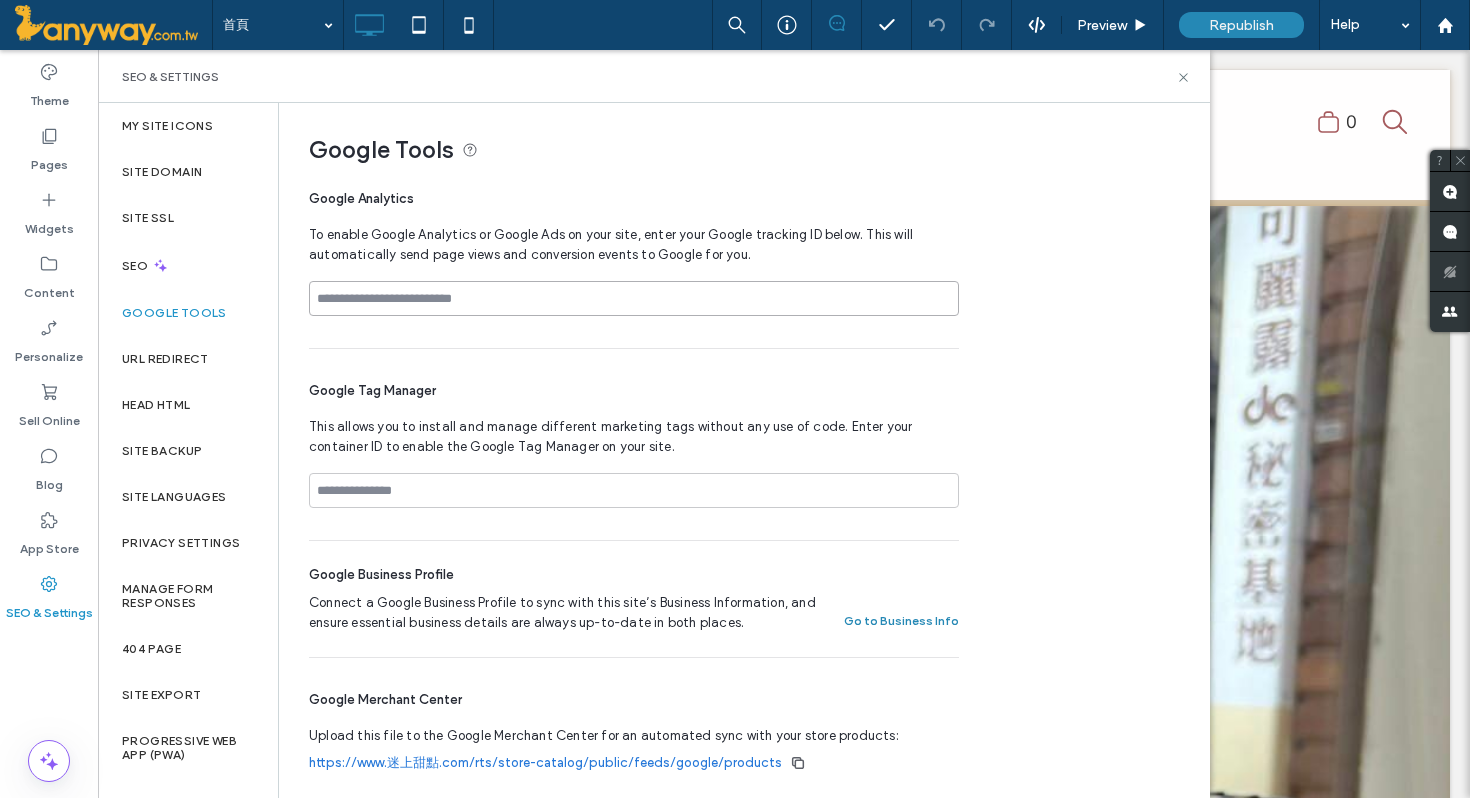 click at bounding box center [634, 298] 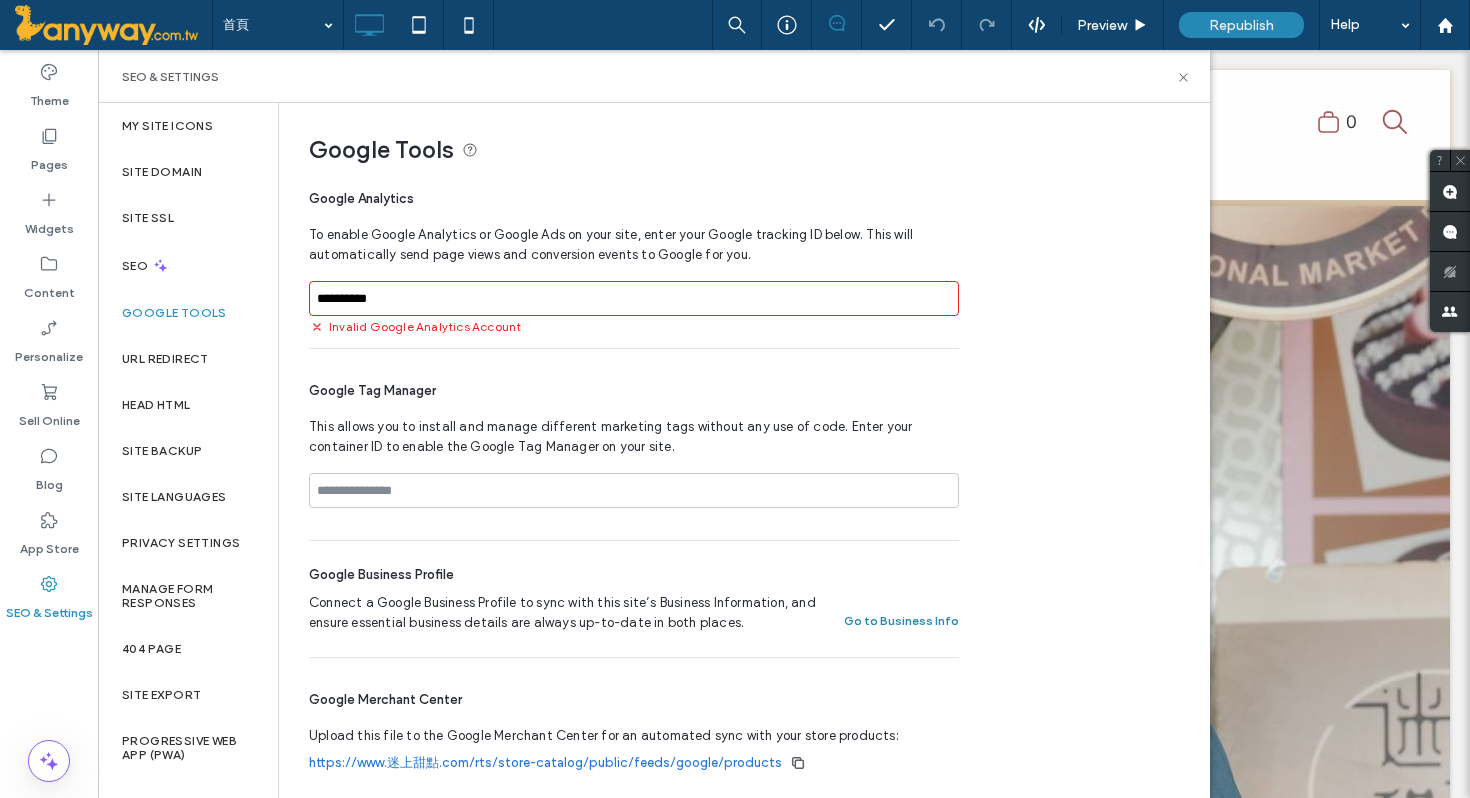 drag, startPoint x: 411, startPoint y: 300, endPoint x: 233, endPoint y: 298, distance: 178.01123 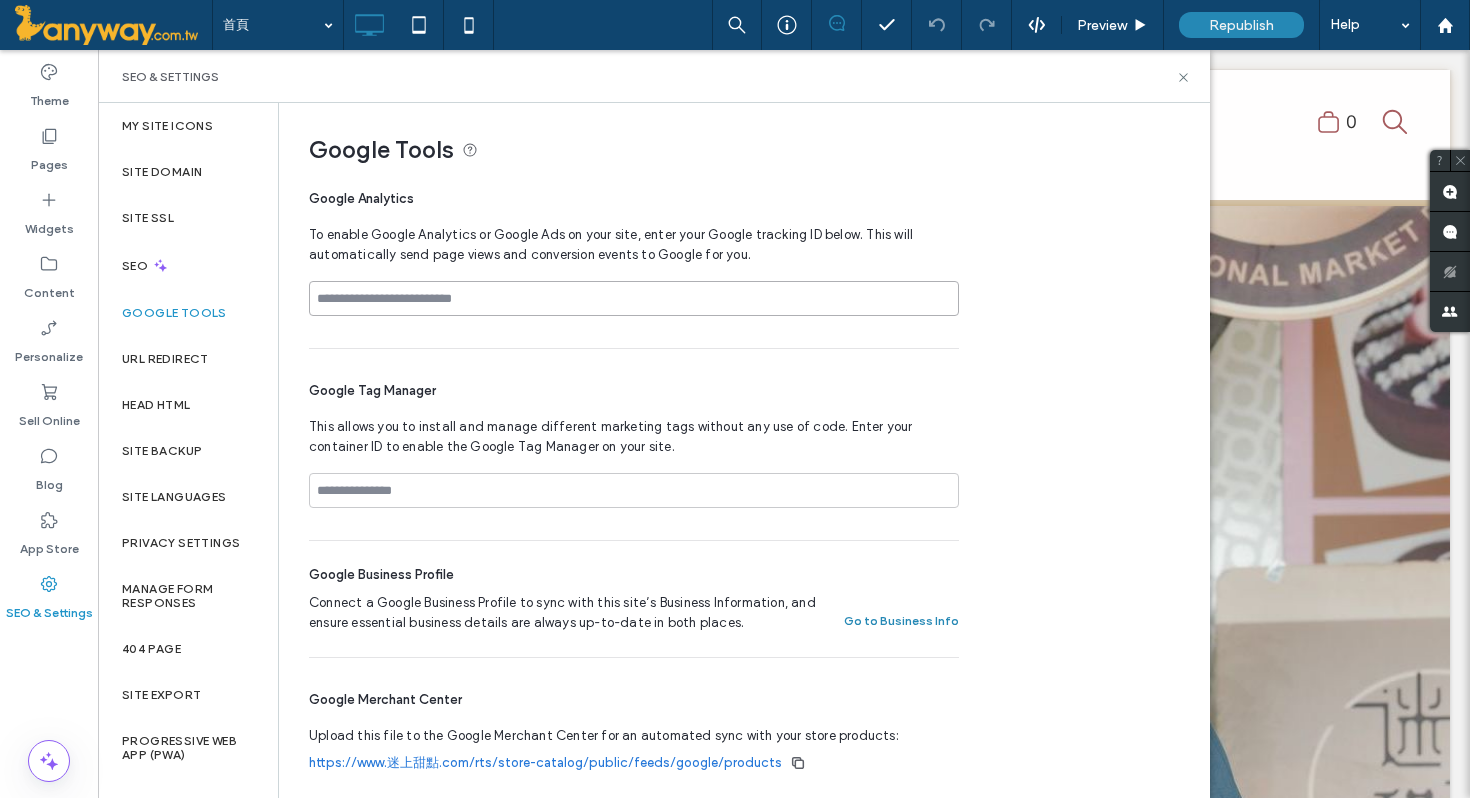 click at bounding box center [634, 298] 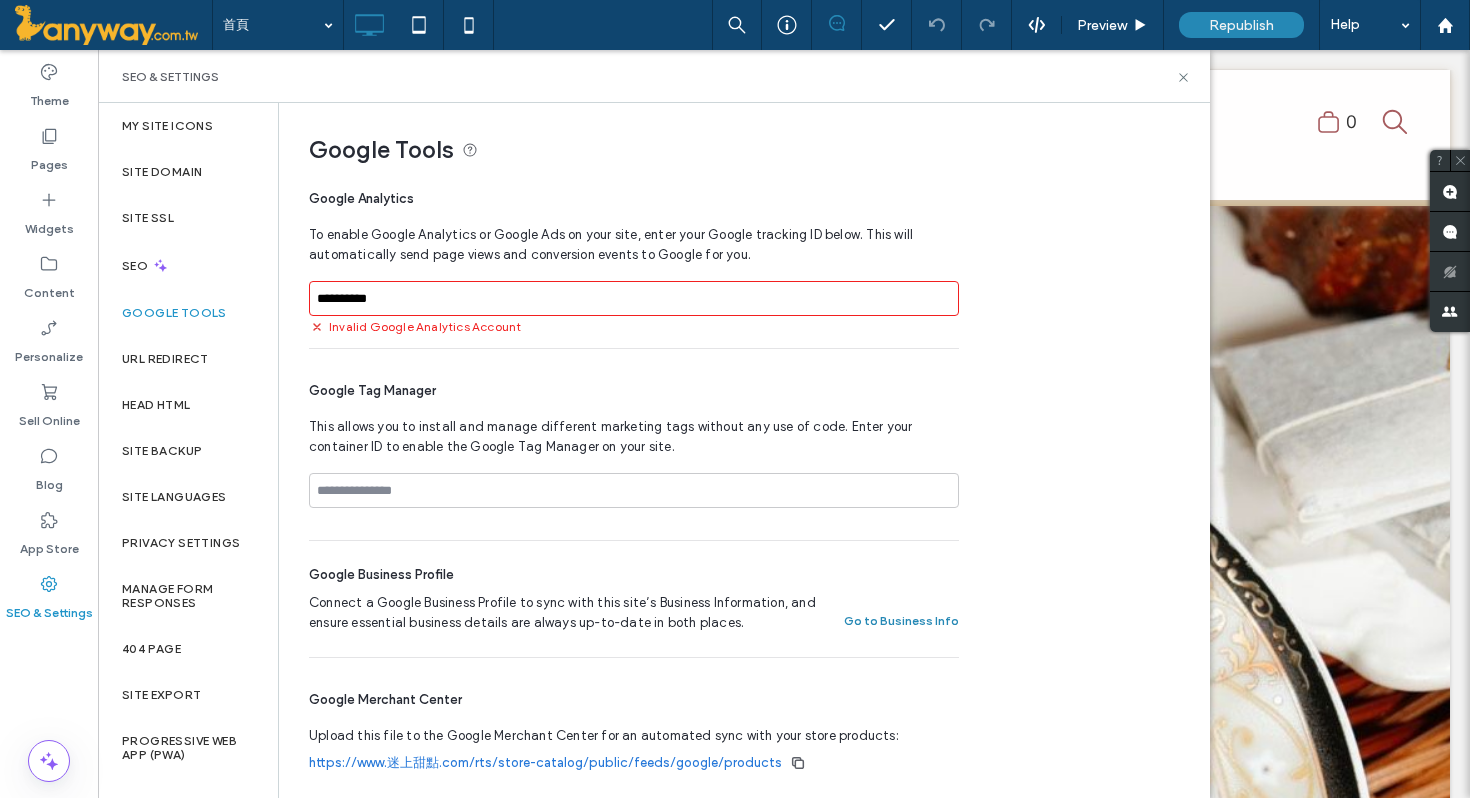 click on "**********" at bounding box center [634, 298] 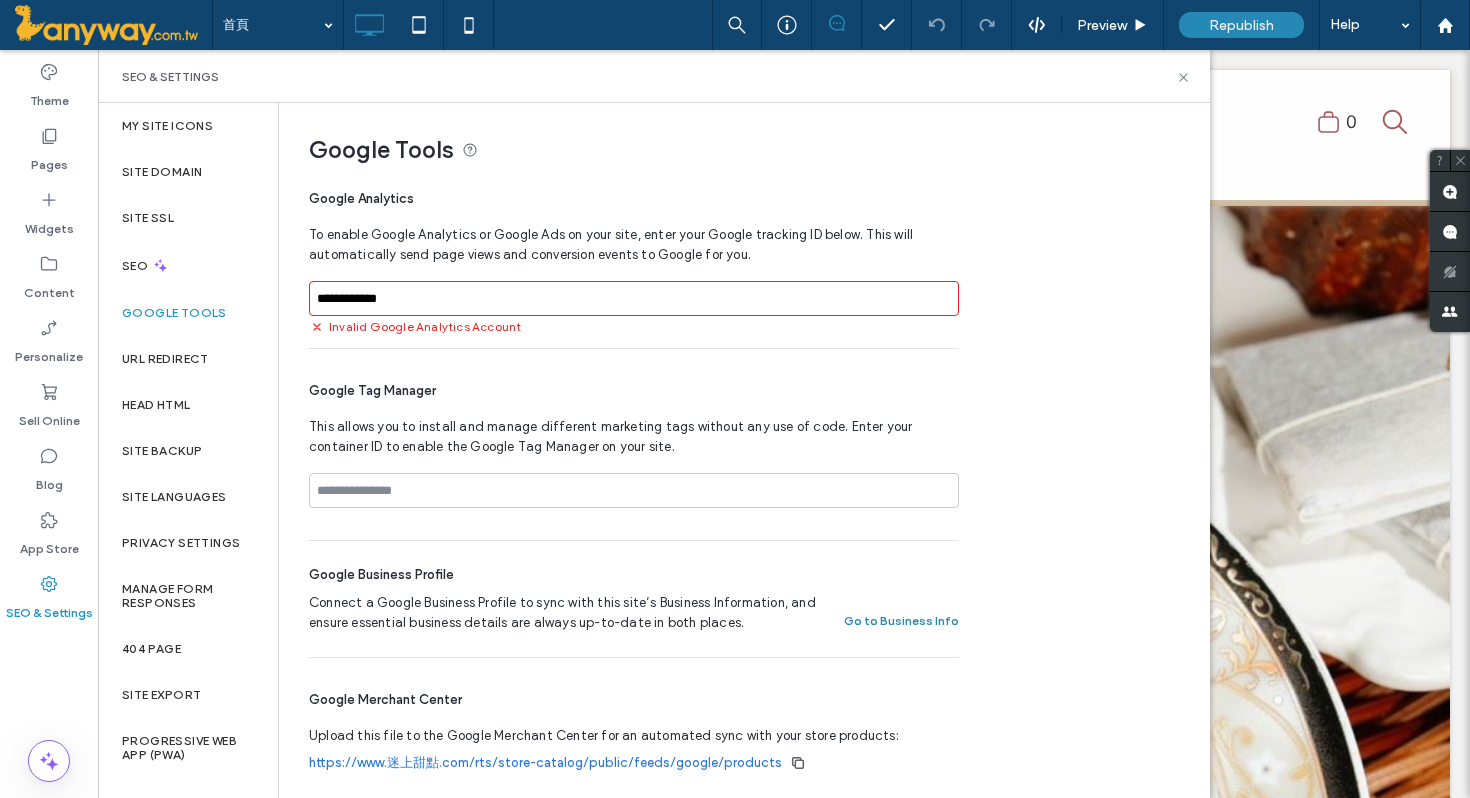 click on "Google Tag Manager This allows you to install and manage different marketing tags without any use of code. Enter your container ID to enable the Google Tag Manager on your site." at bounding box center (634, 444) 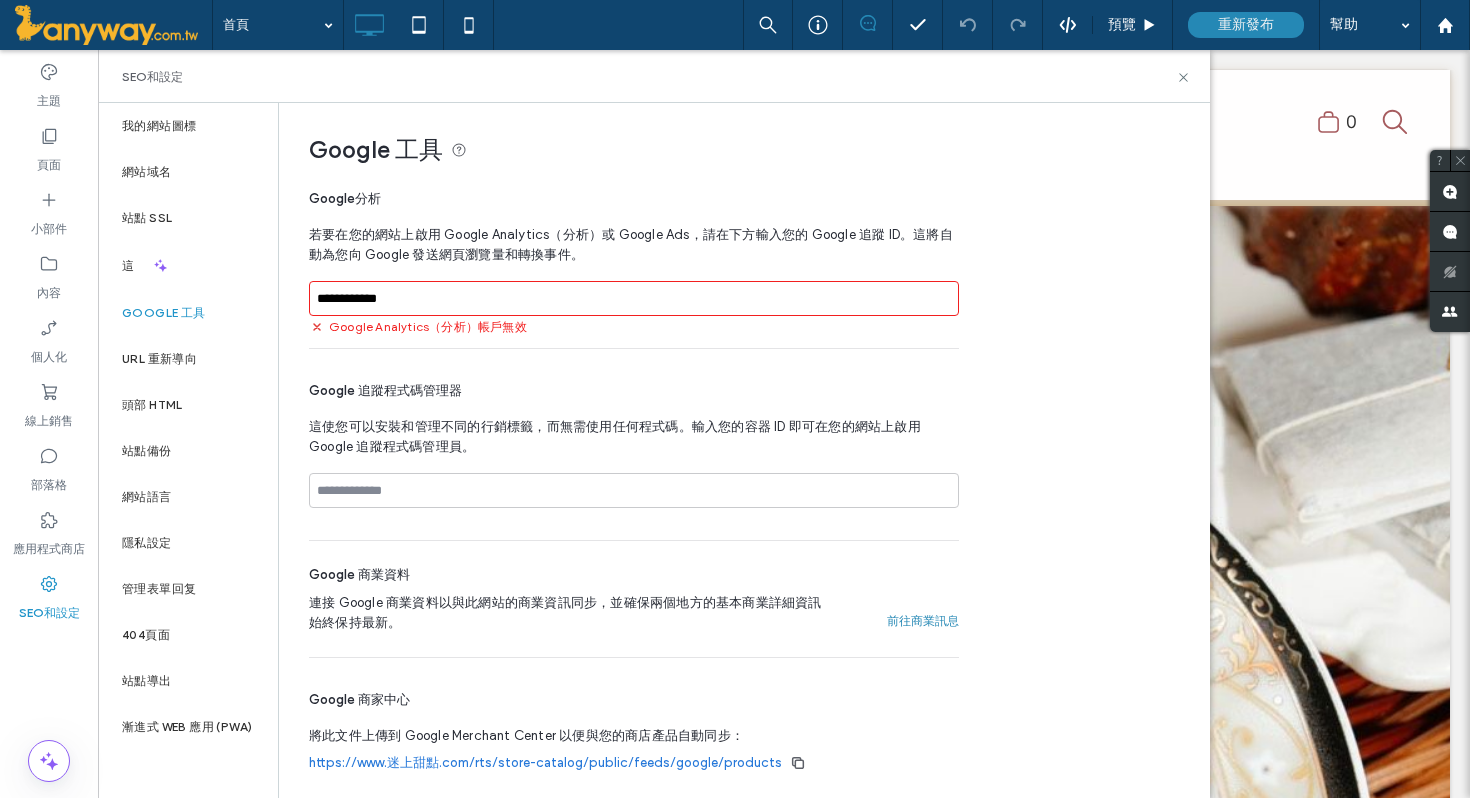drag, startPoint x: 444, startPoint y: 301, endPoint x: 175, endPoint y: 294, distance: 269.09106 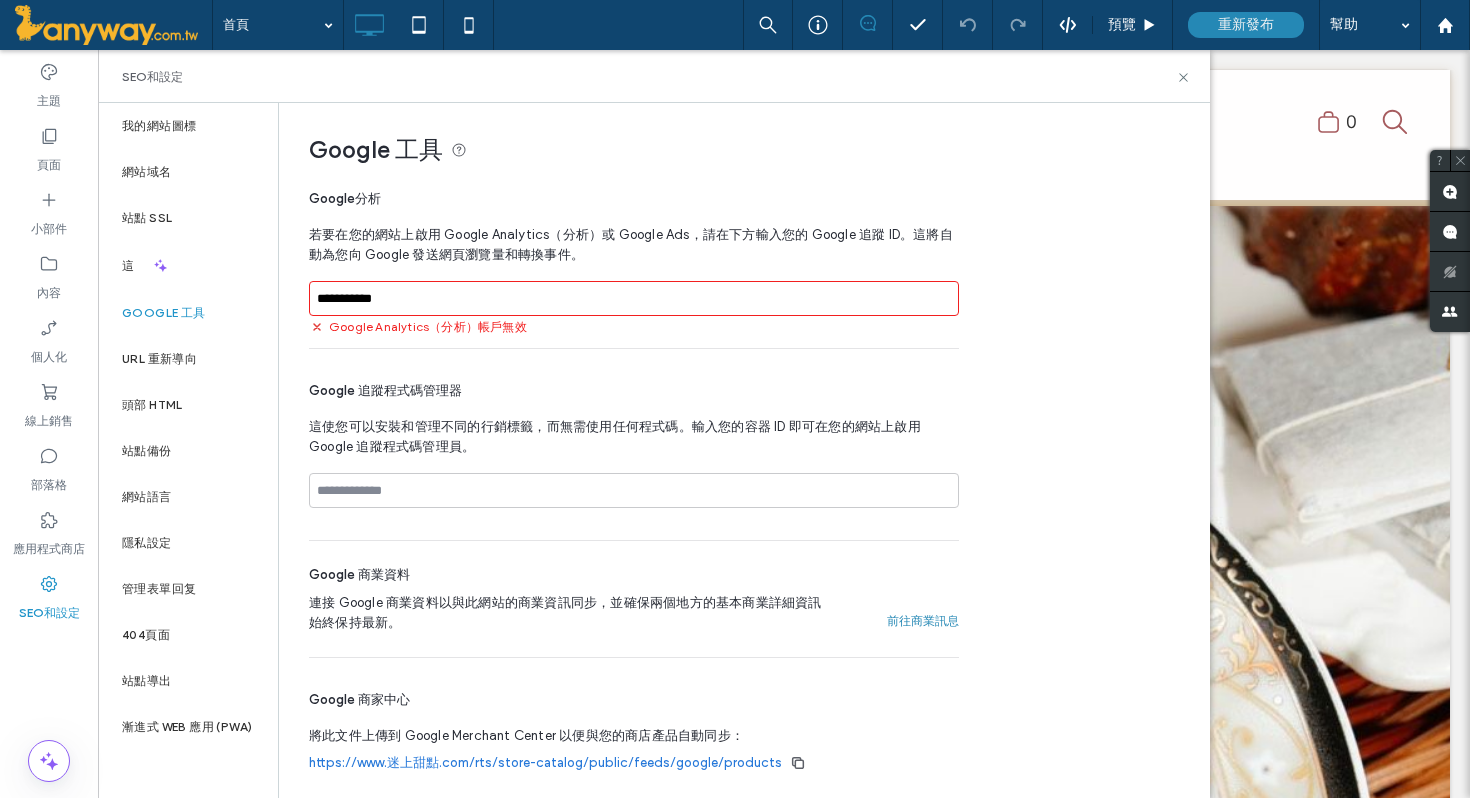 click on "**********" at bounding box center (634, 260) 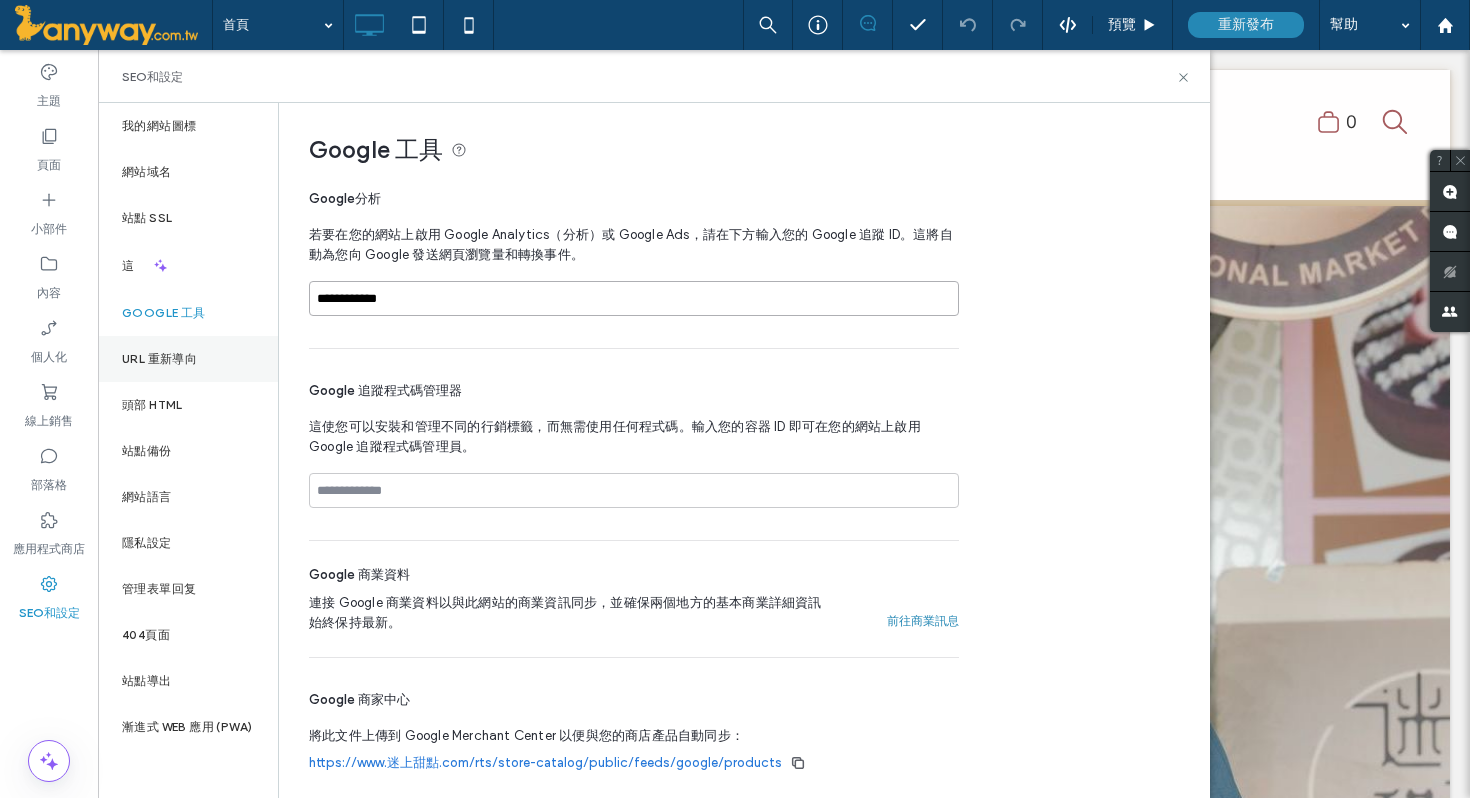 type on "**********" 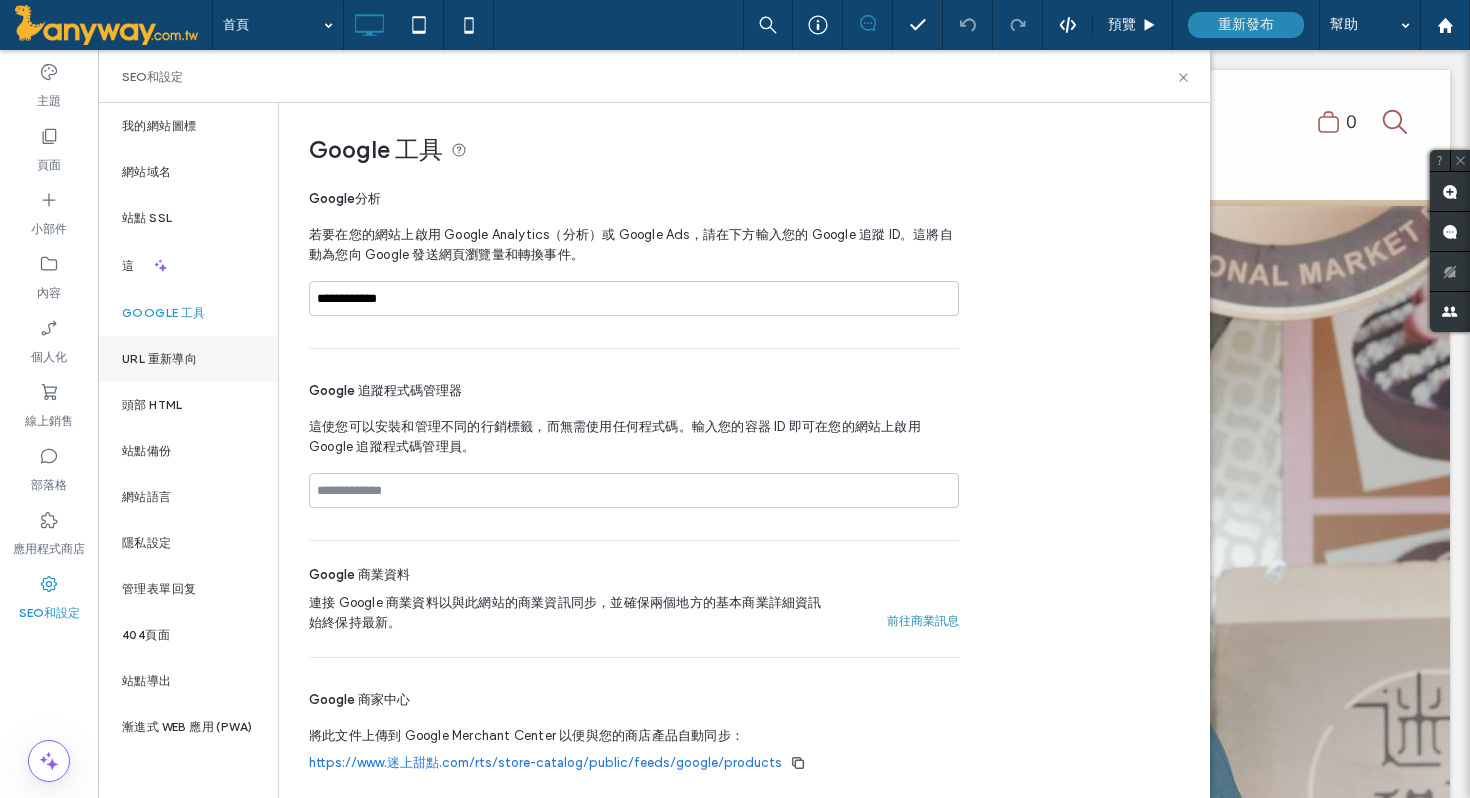 click on "URL 重新導向" at bounding box center [188, 359] 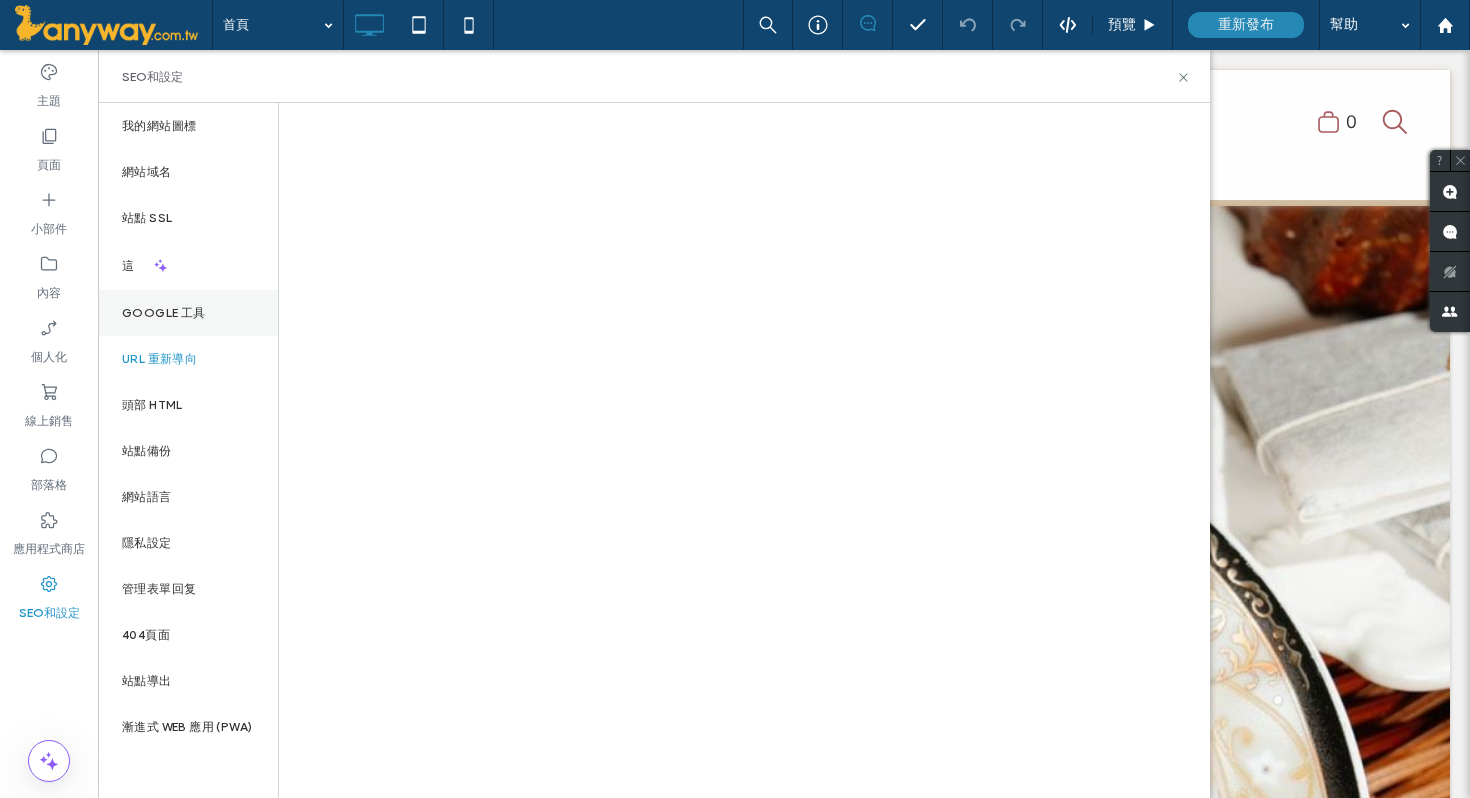 click on "Google 工具" at bounding box center (164, 312) 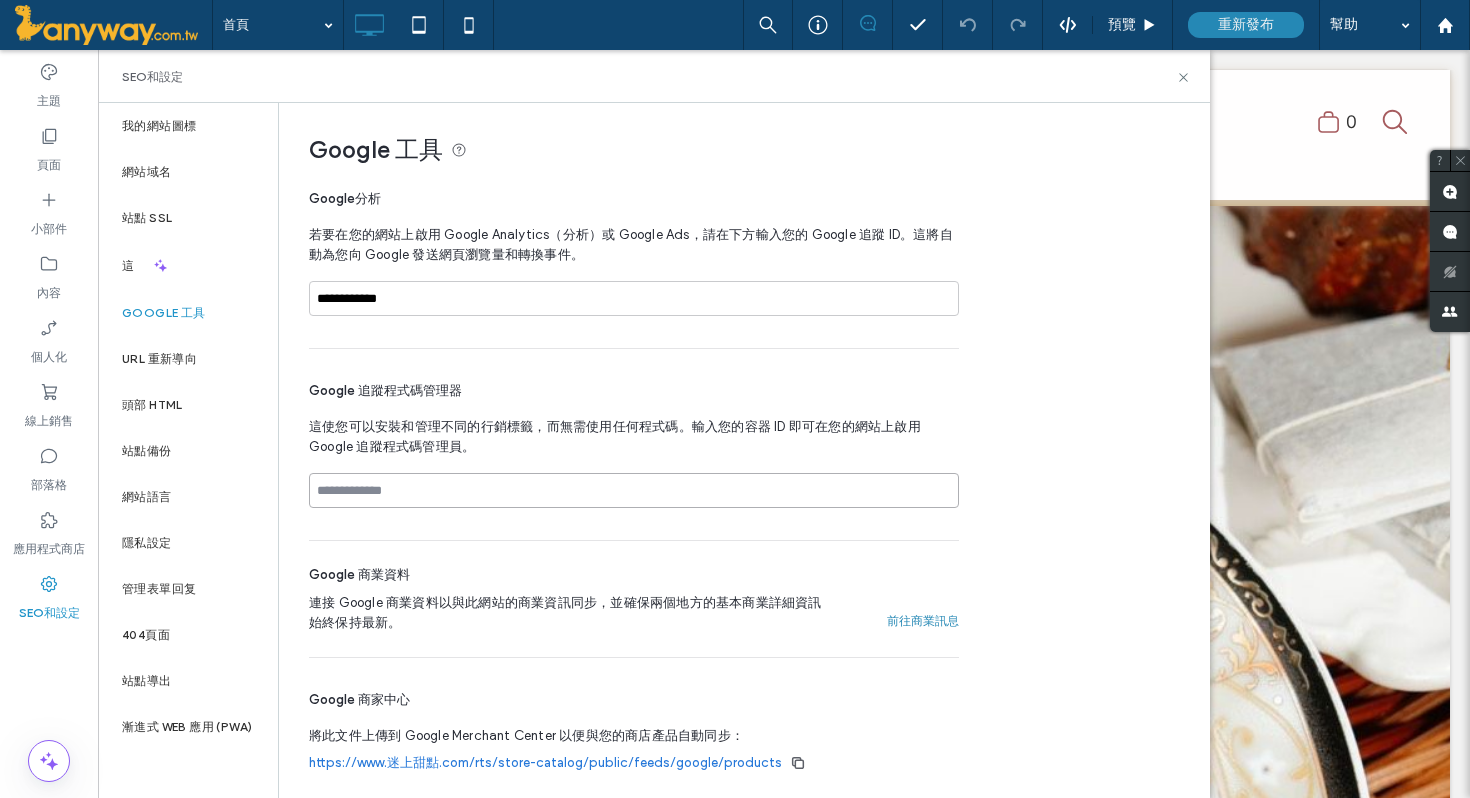 click at bounding box center [634, 490] 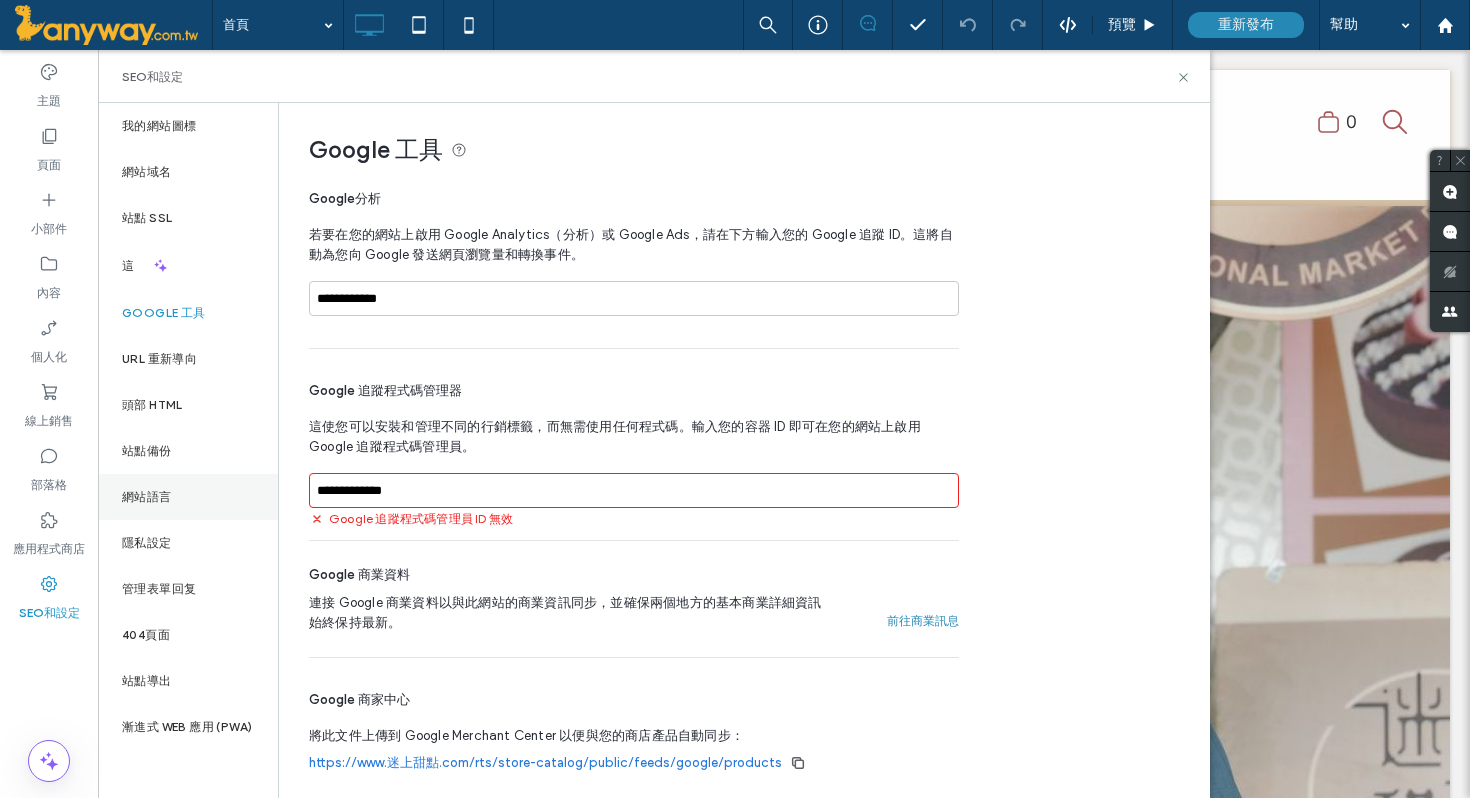 drag, startPoint x: 466, startPoint y: 493, endPoint x: 209, endPoint y: 493, distance: 257 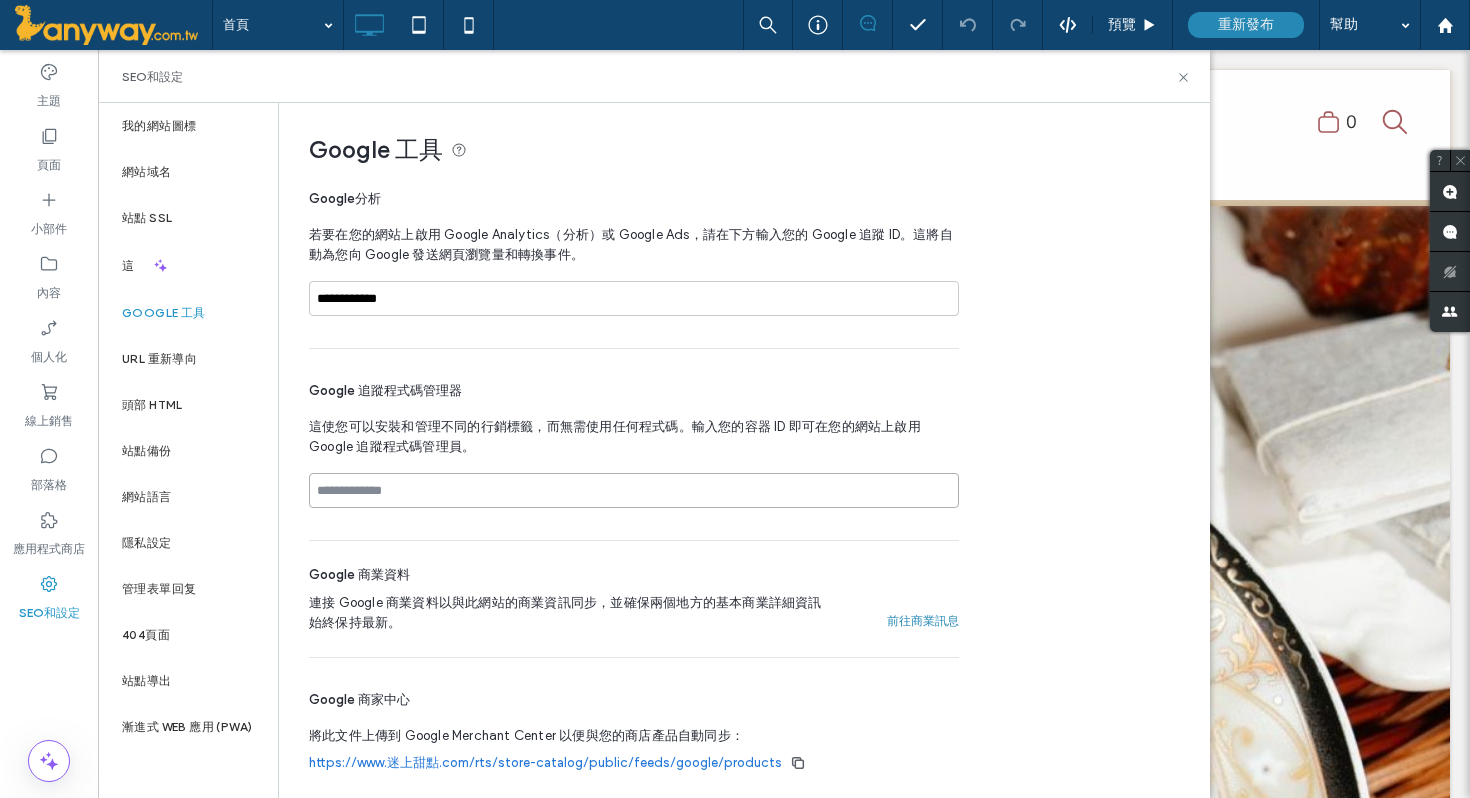 click at bounding box center (634, 490) 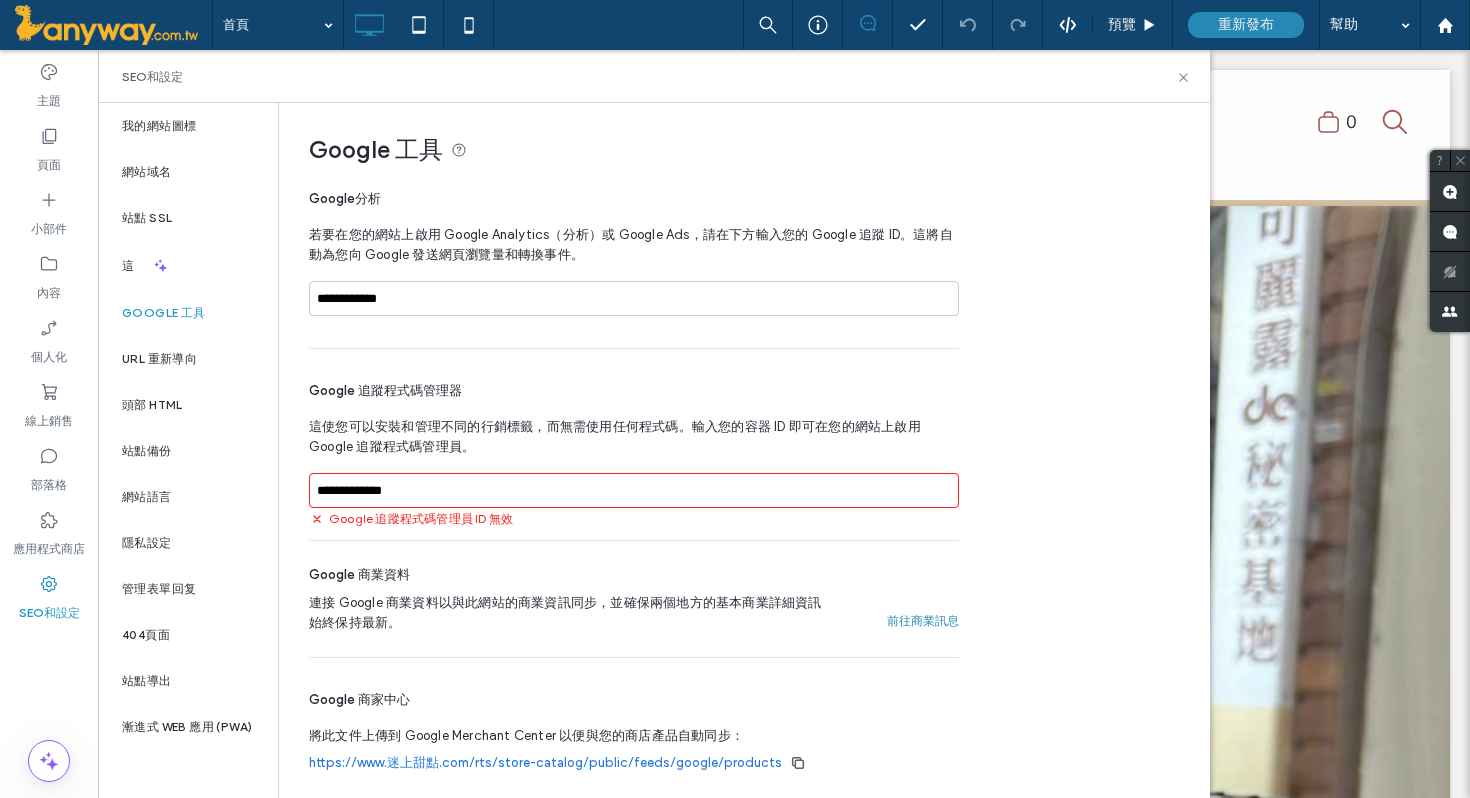 click on "Google 商業資料 連接 Google 商業資料以與此網站的商業資訊同步，並確保兩個地方的基本商業詳細資訊始終保持最新。 前往商業訊息" at bounding box center (634, 599) 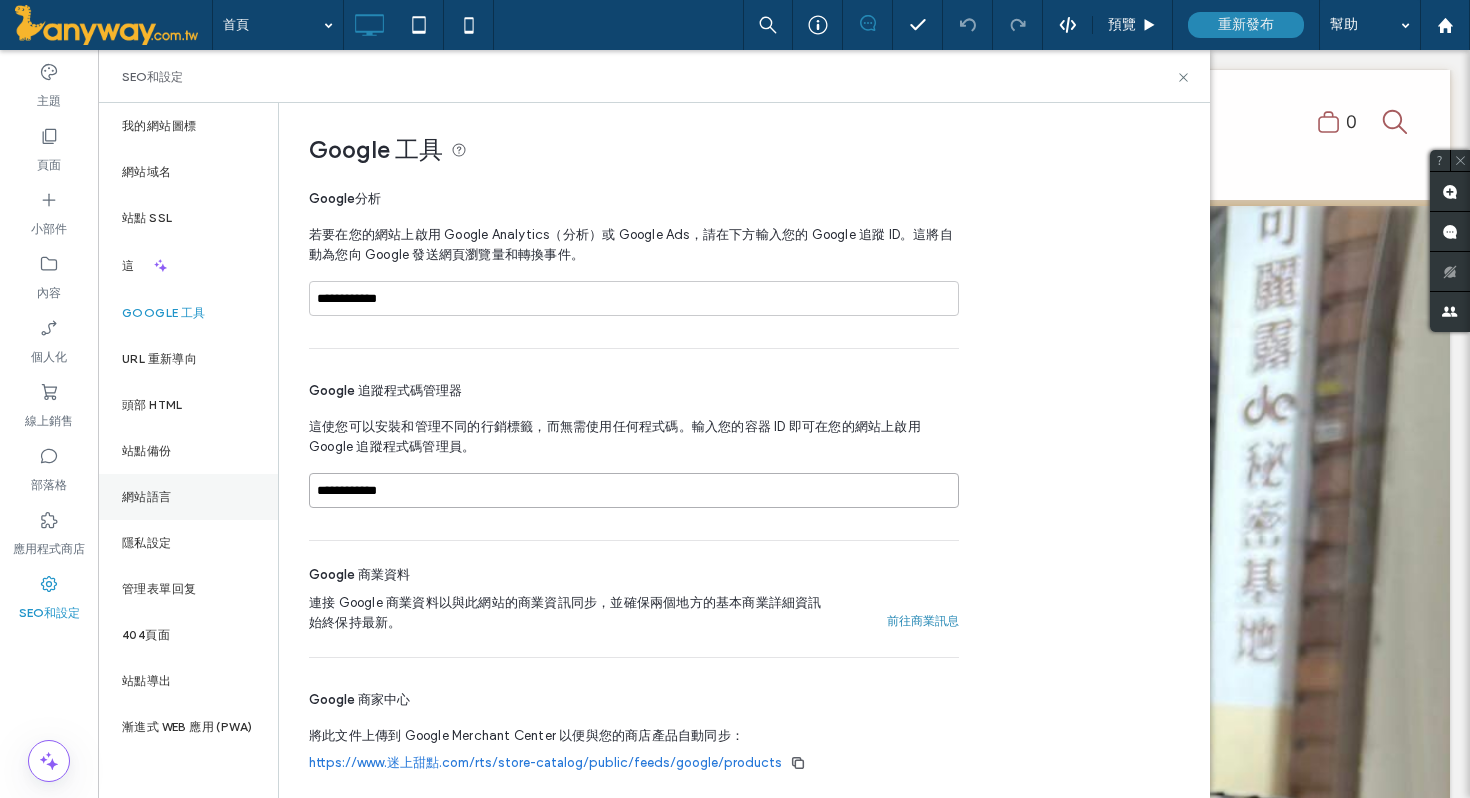drag, startPoint x: 353, startPoint y: 496, endPoint x: 248, endPoint y: 496, distance: 105 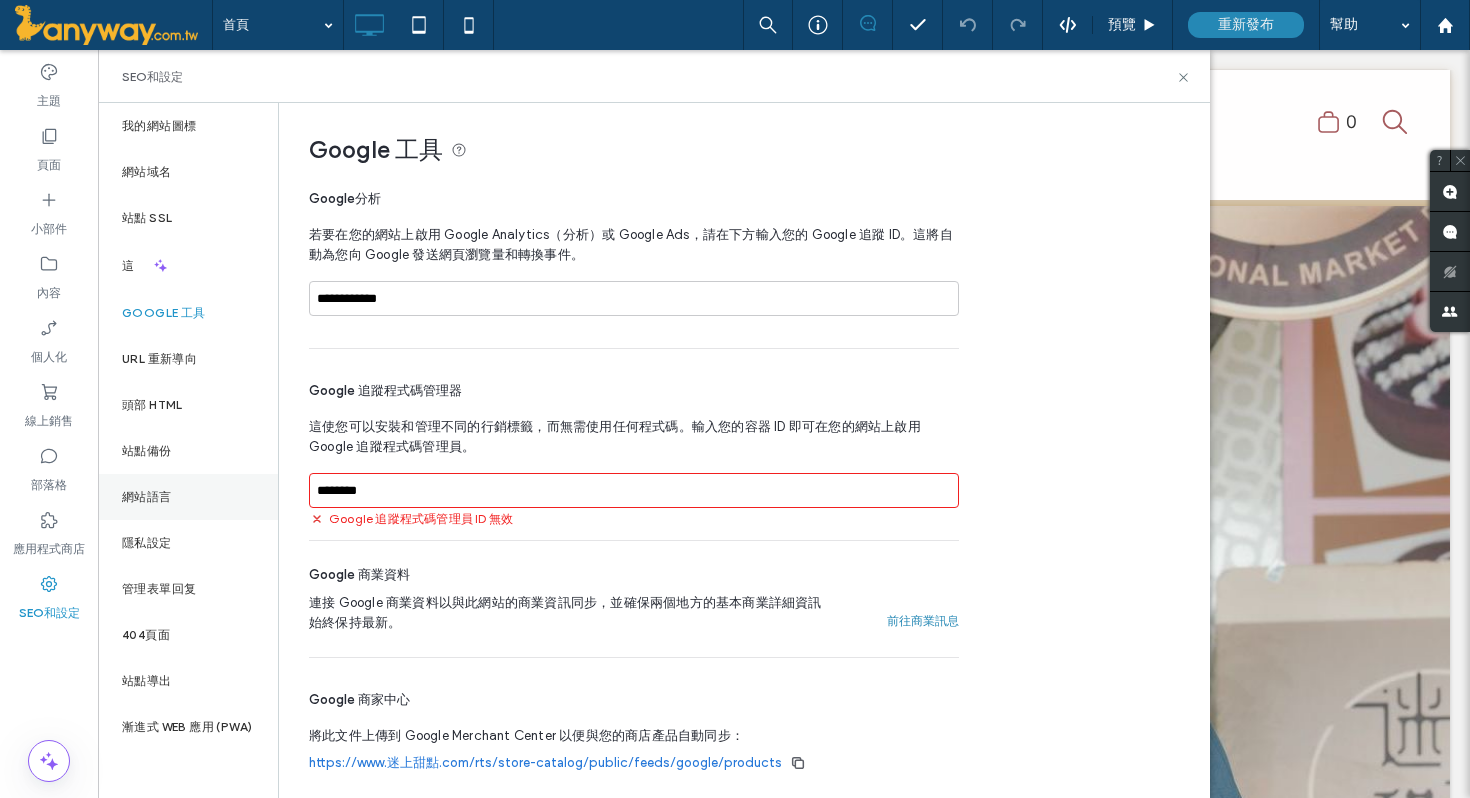 drag, startPoint x: 401, startPoint y: 498, endPoint x: 170, endPoint y: 497, distance: 231.00217 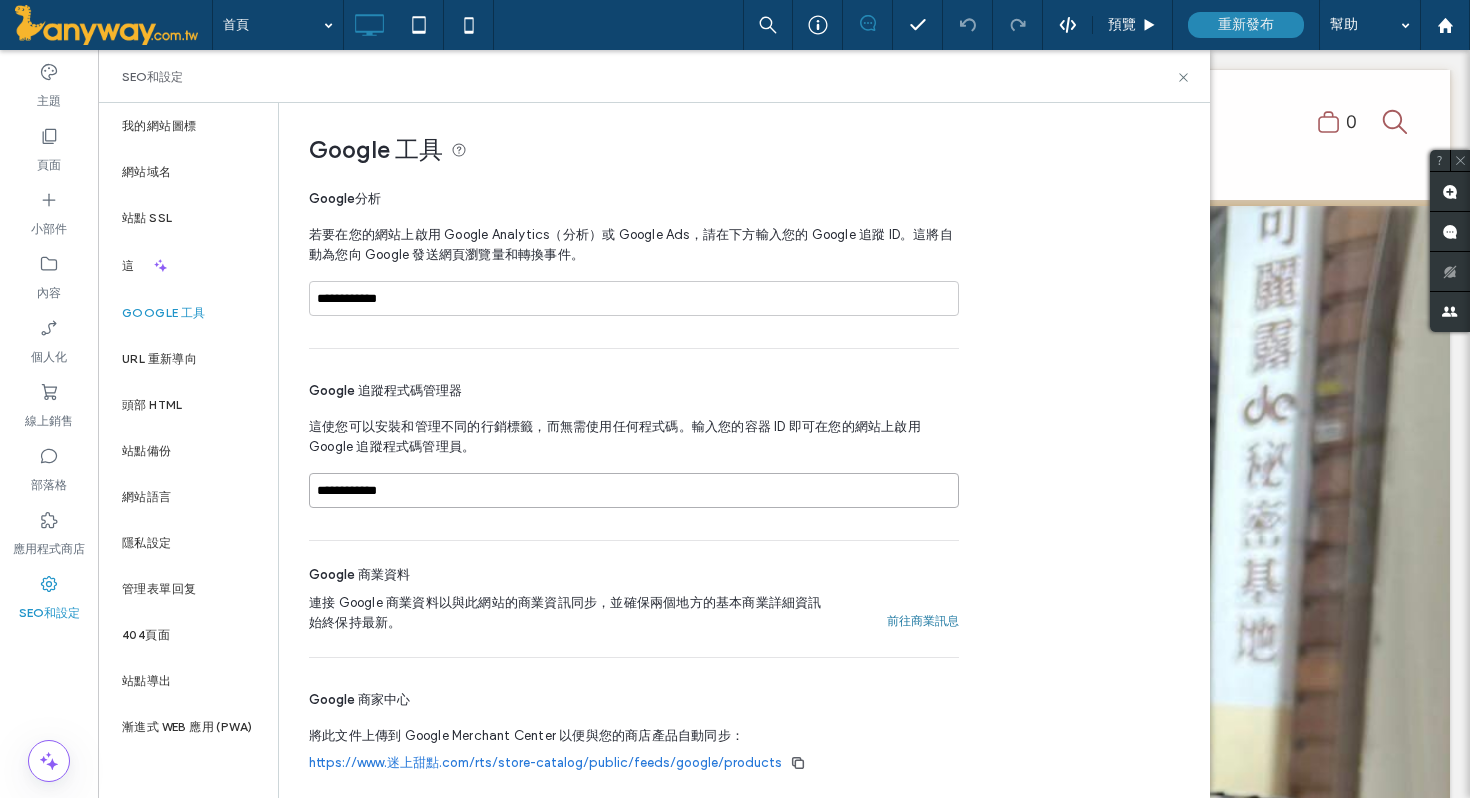type on "**********" 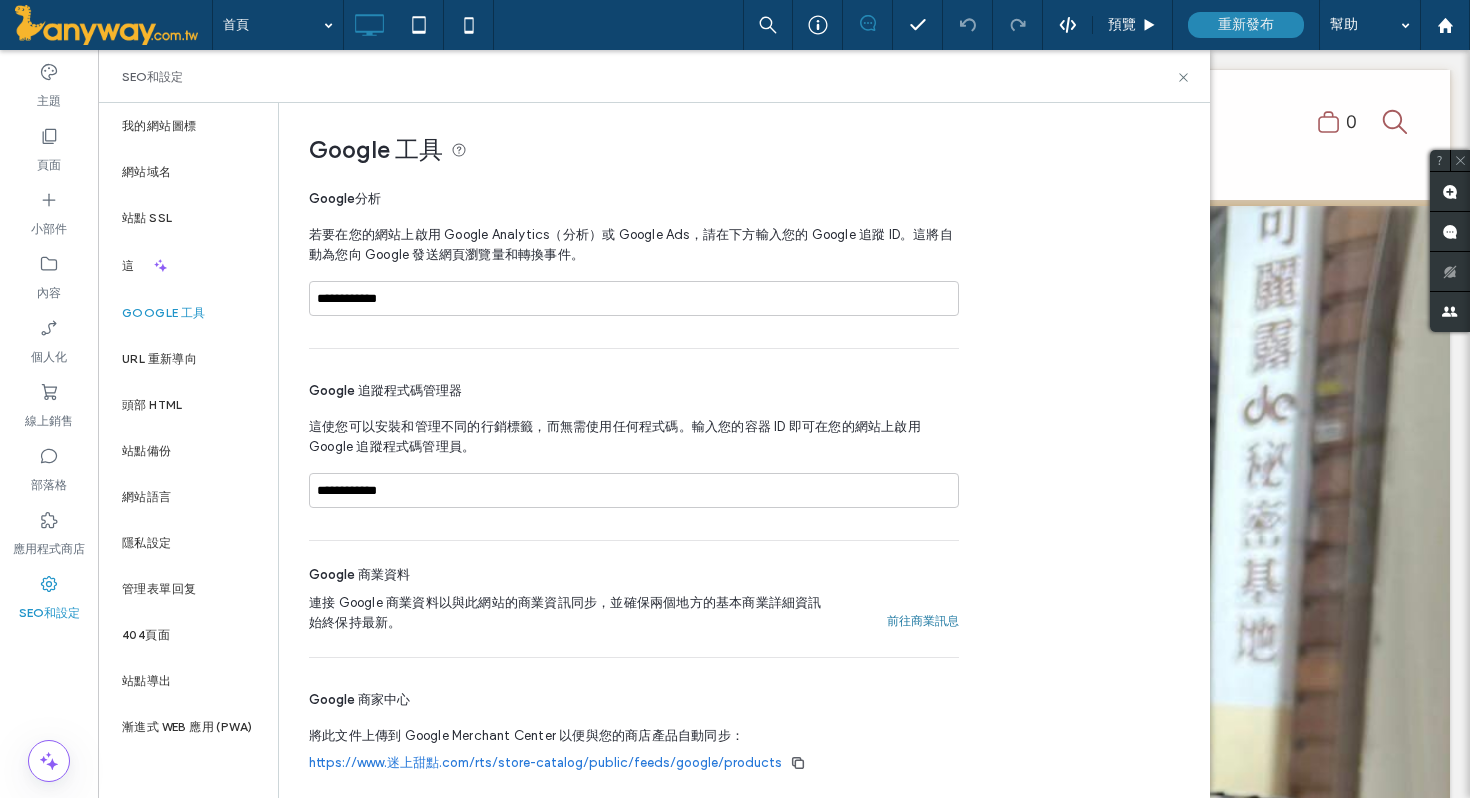 click on "前往商業訊息" at bounding box center (923, 620) 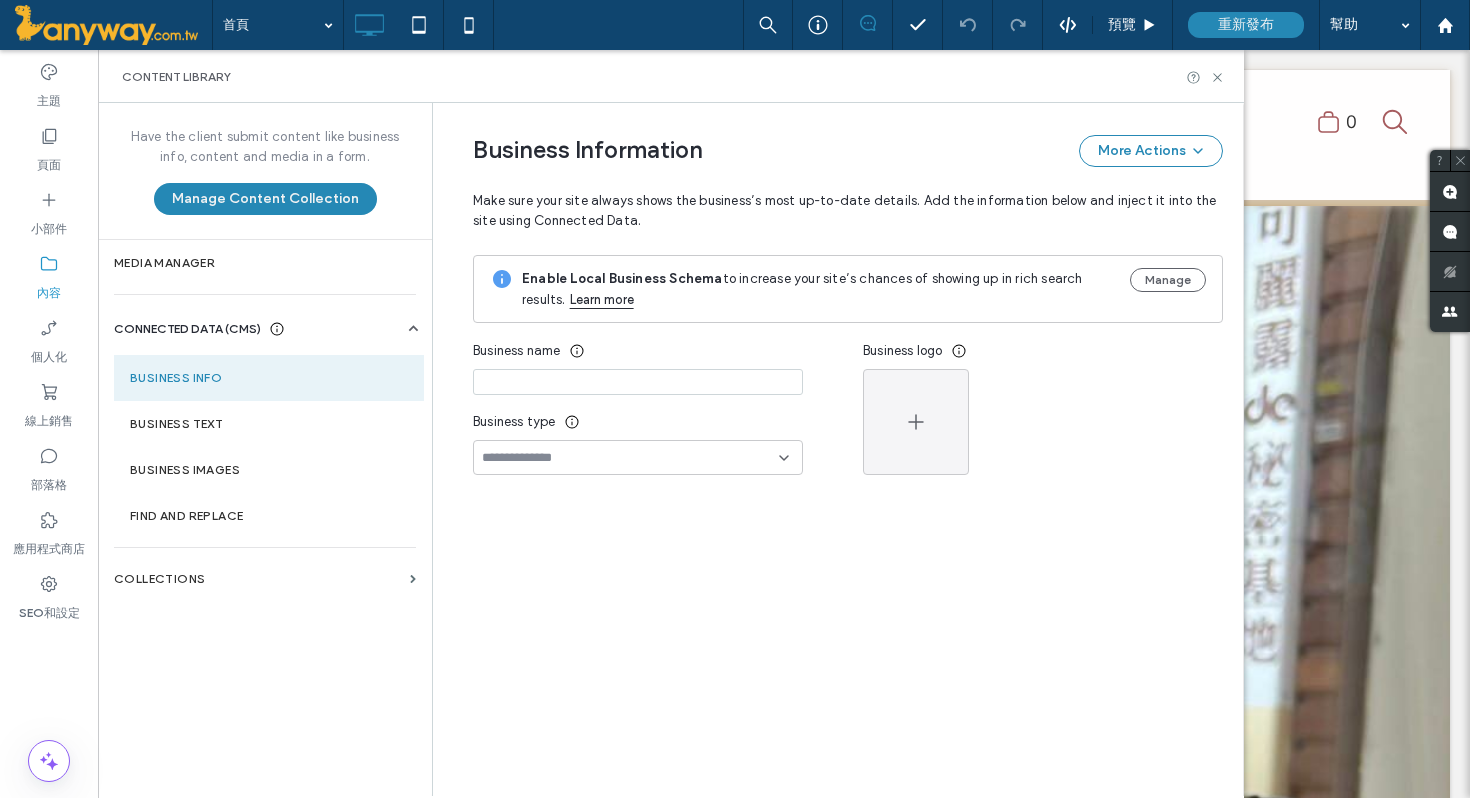 type on "**********" 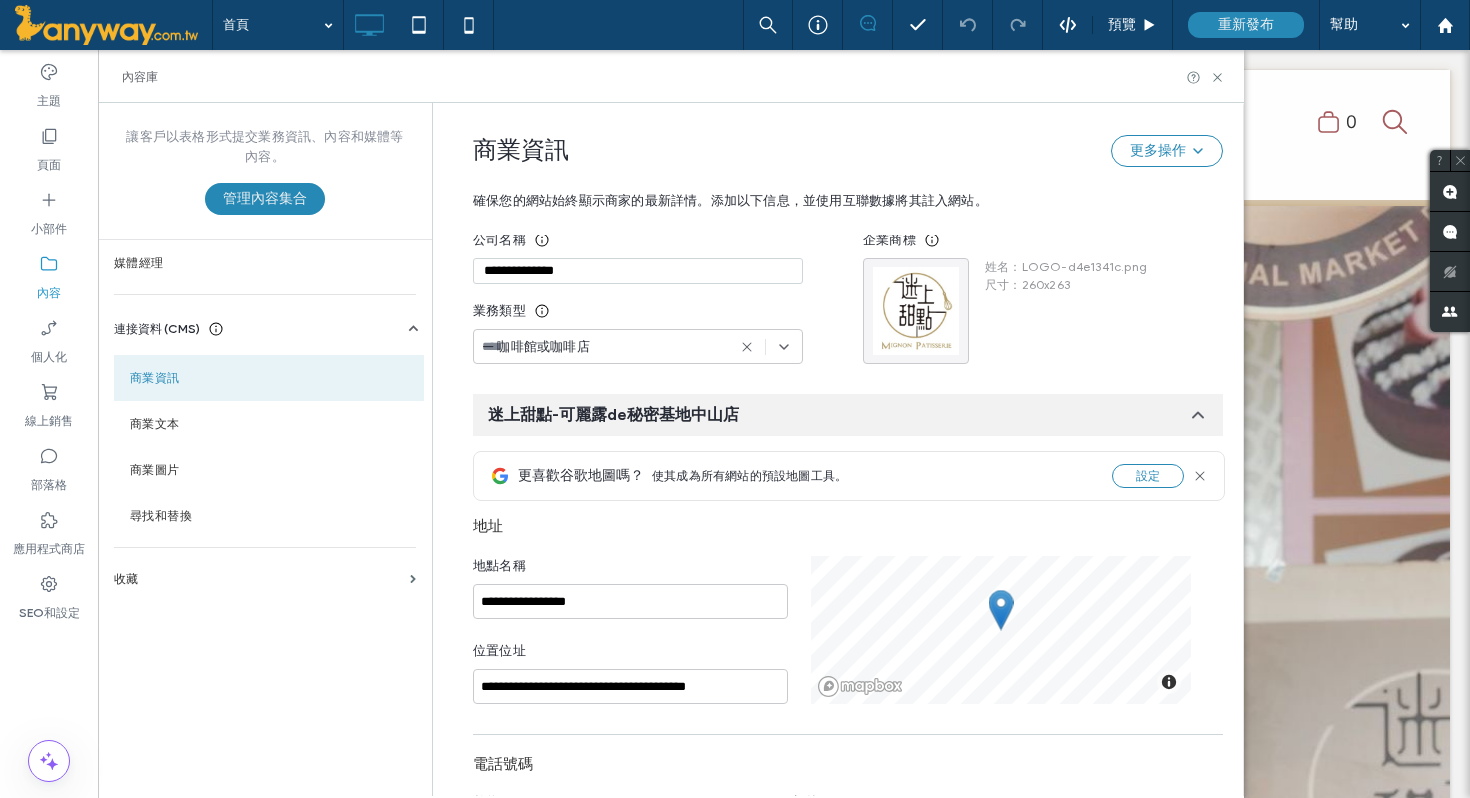 scroll, scrollTop: 235, scrollLeft: 0, axis: vertical 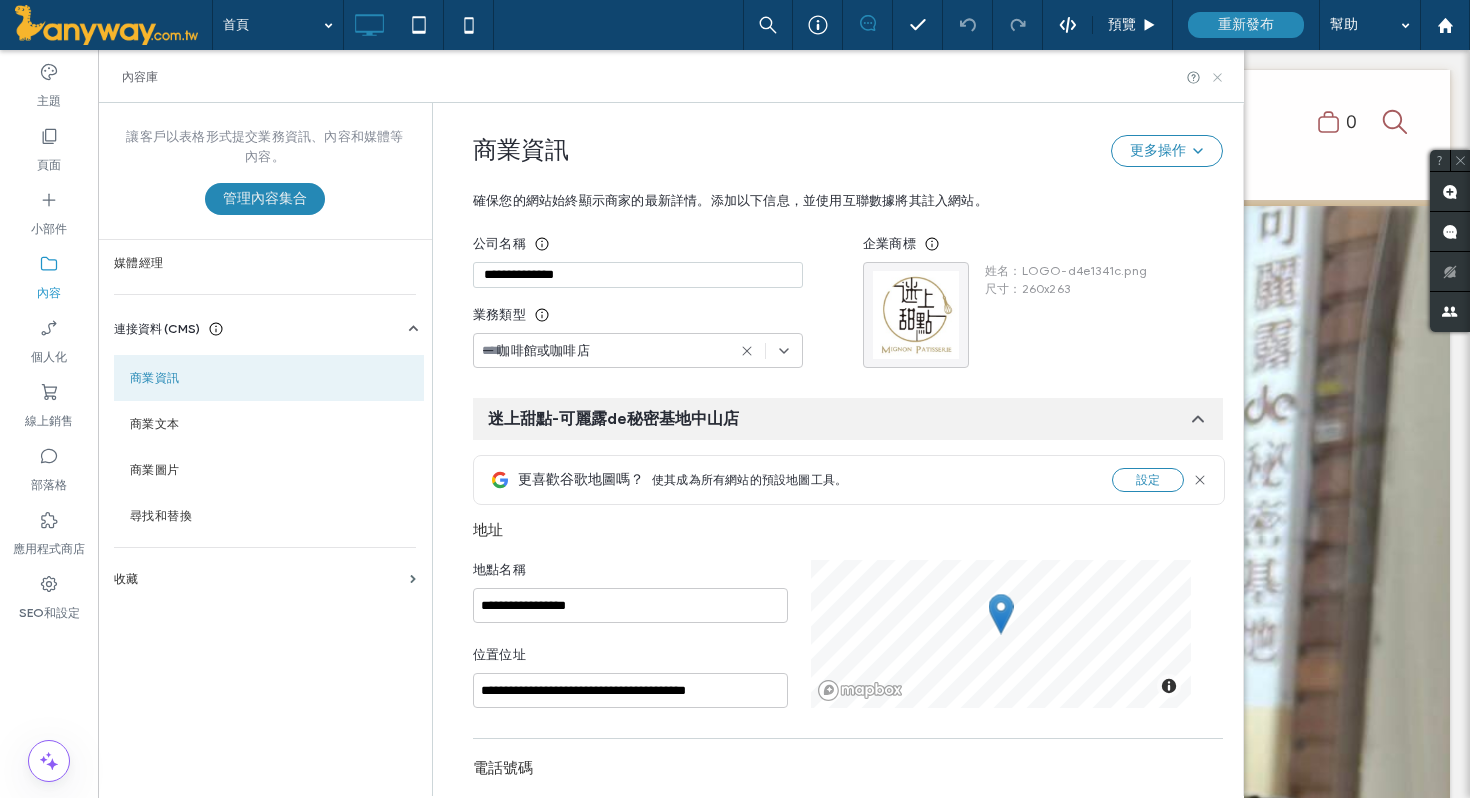 click 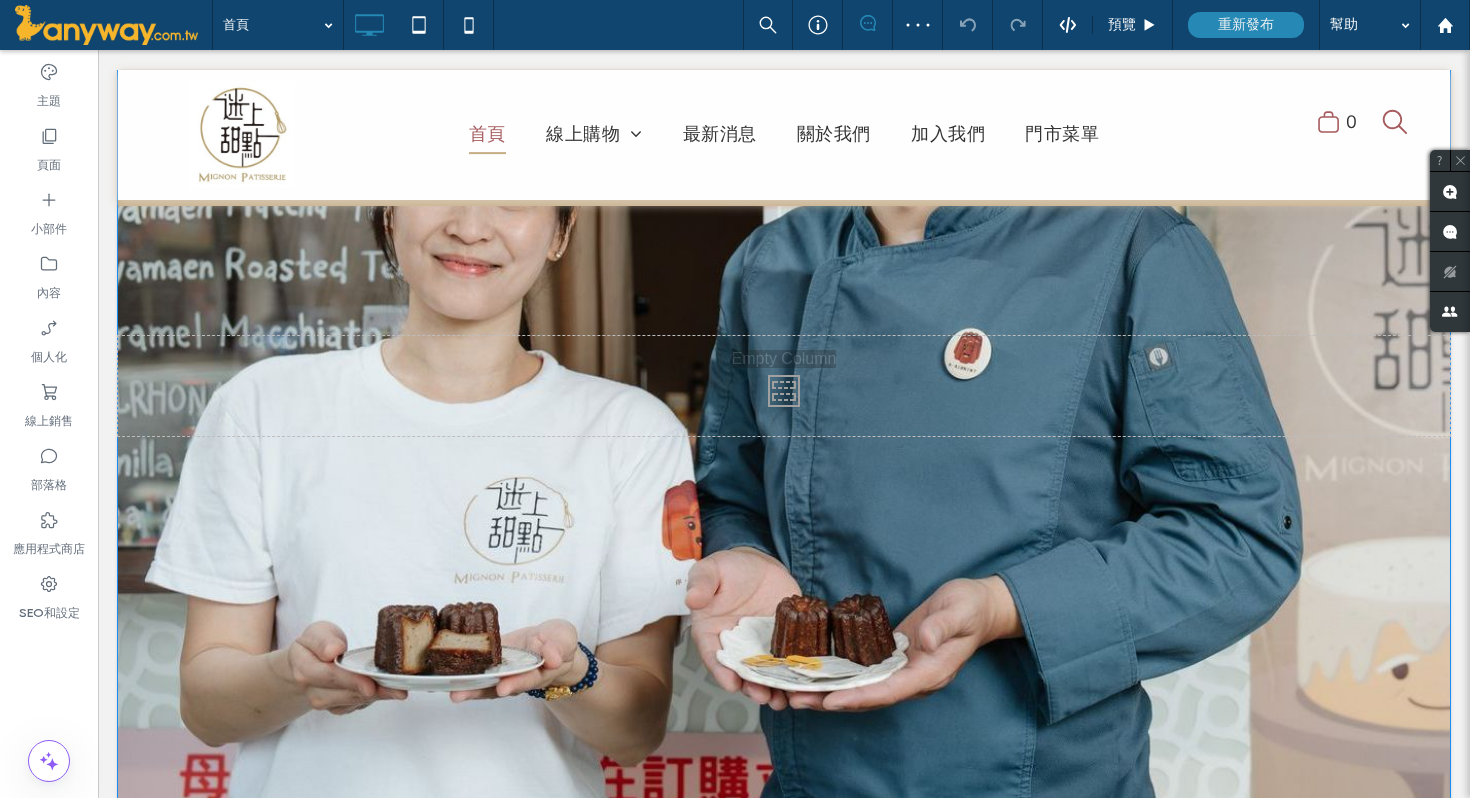 scroll, scrollTop: 565, scrollLeft: 0, axis: vertical 